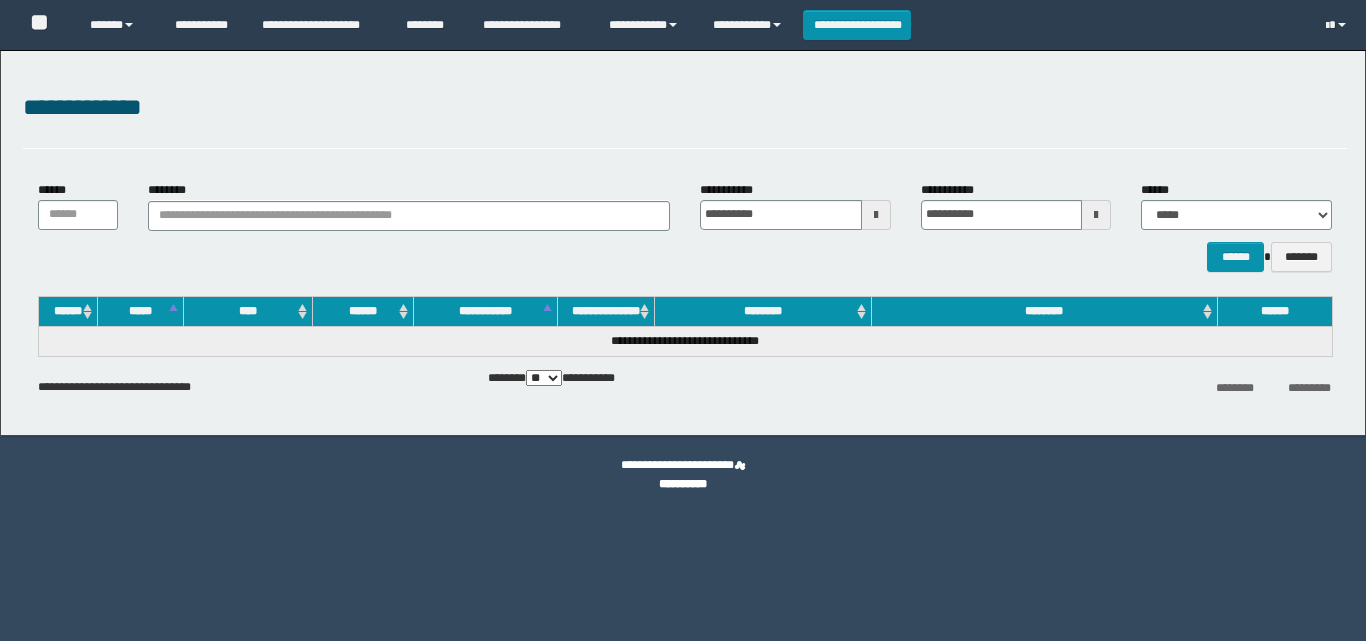 scroll, scrollTop: 0, scrollLeft: 0, axis: both 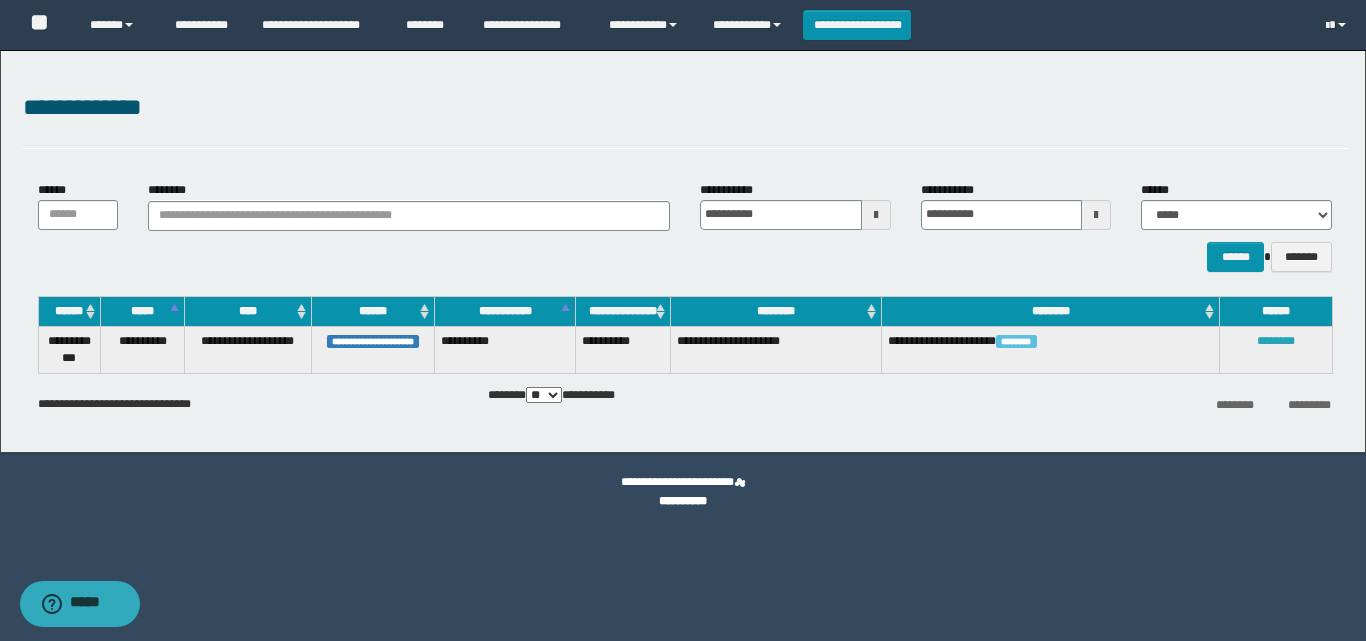 click on "********" at bounding box center [1276, 341] 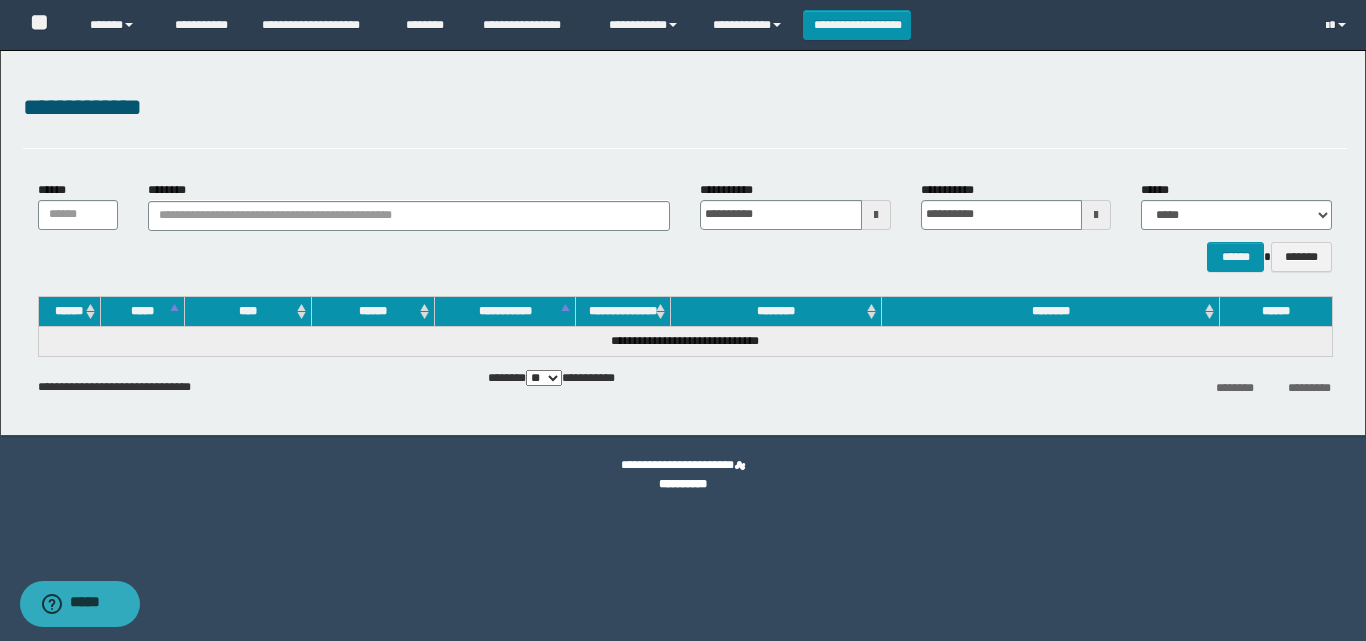 click on "**********" at bounding box center (683, 484) 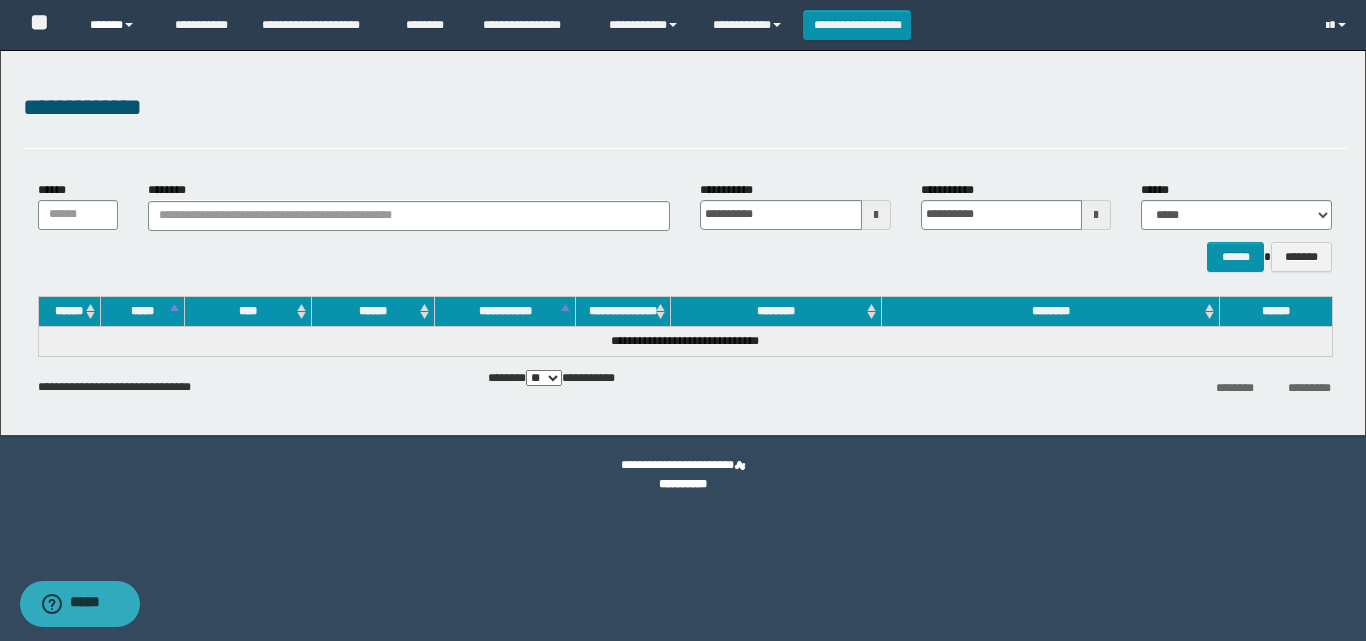 click on "******" at bounding box center (117, 25) 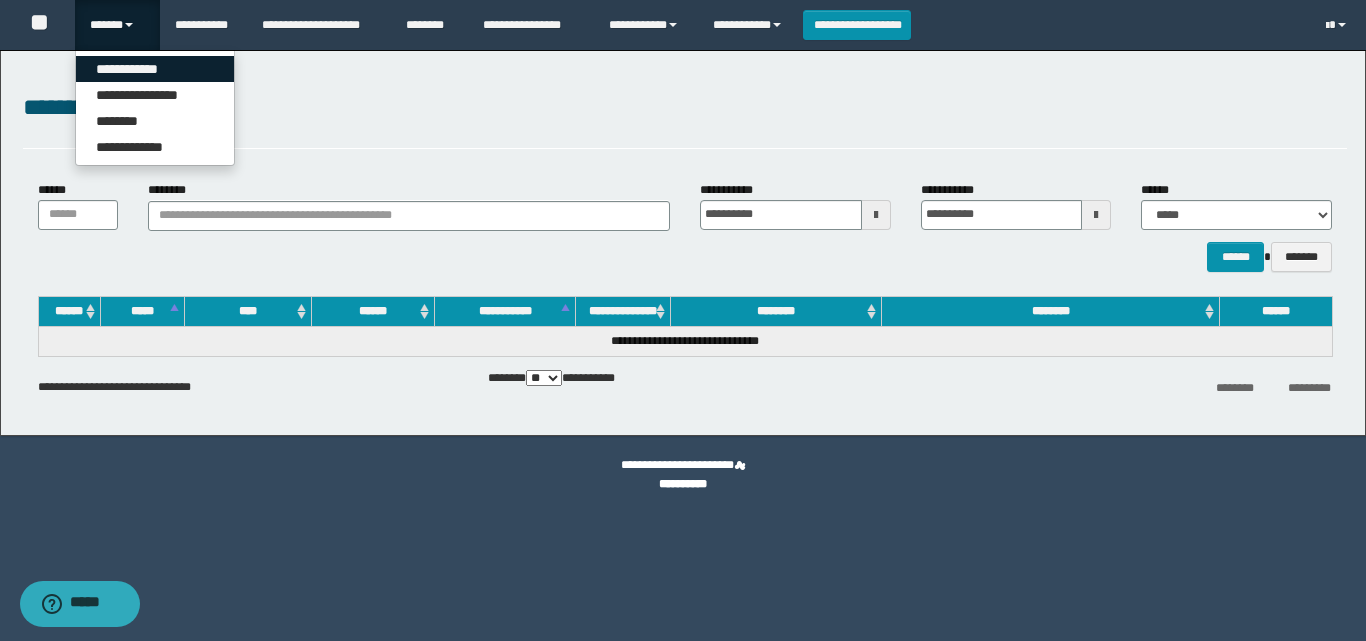 click on "**********" at bounding box center (155, 69) 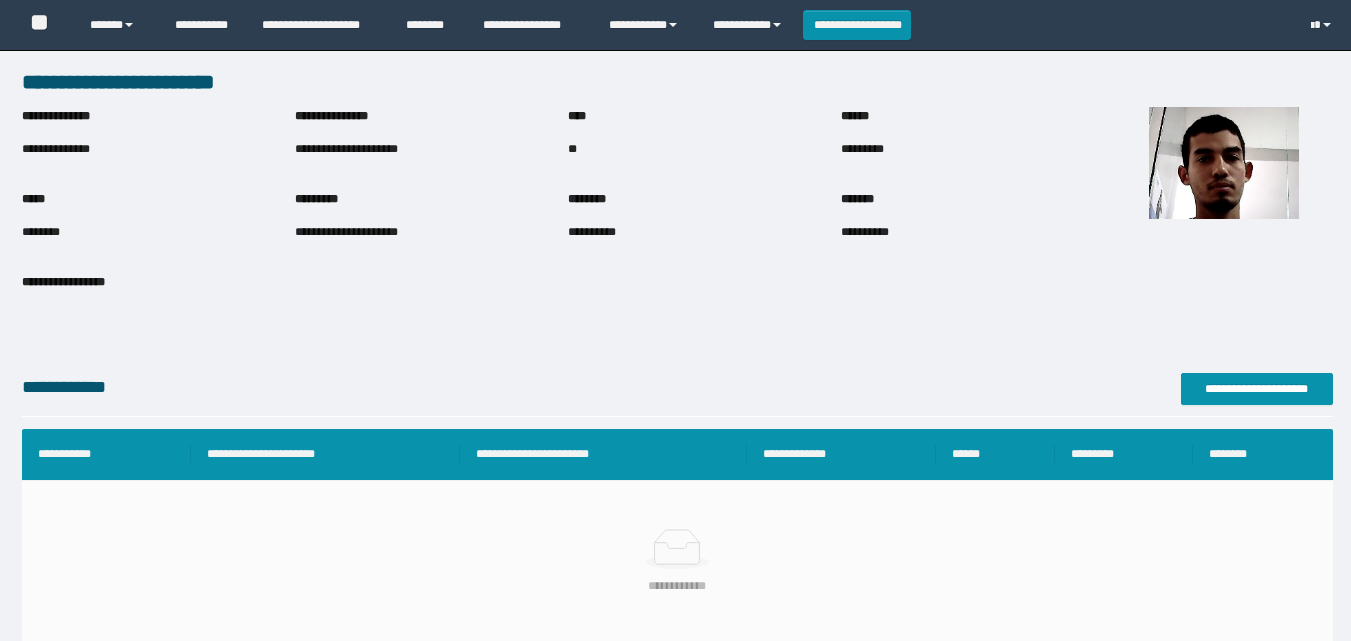 scroll, scrollTop: 0, scrollLeft: 0, axis: both 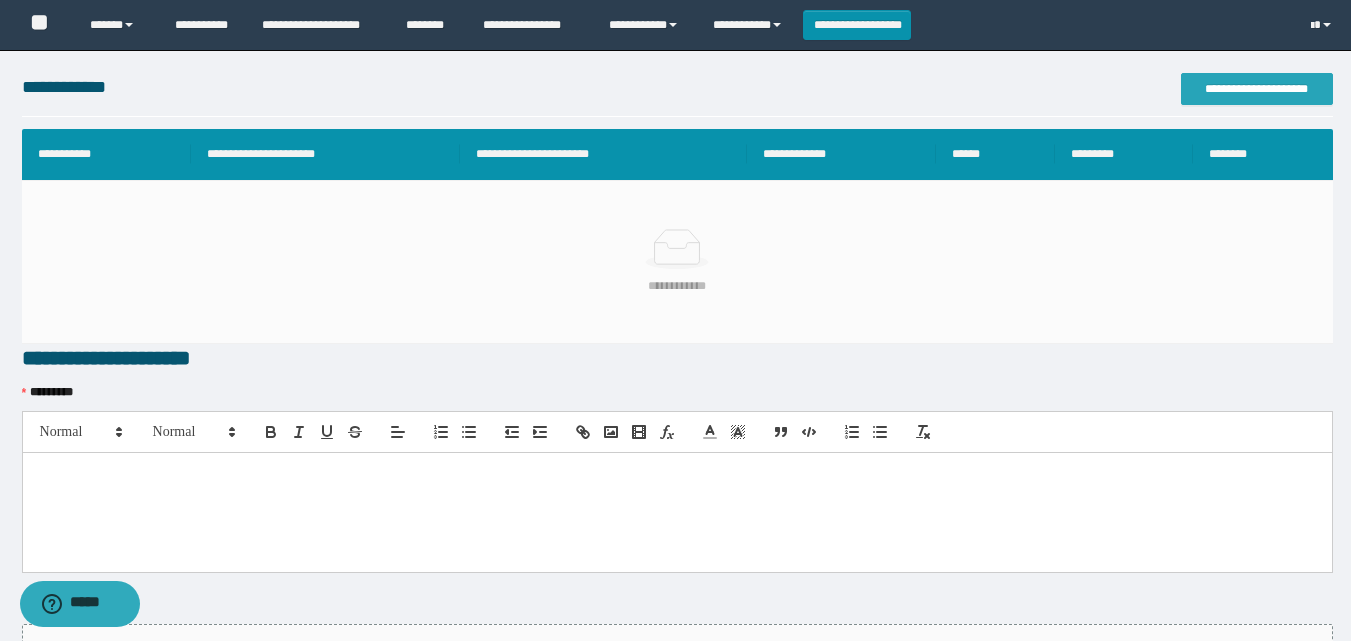 click on "**********" at bounding box center [1257, 89] 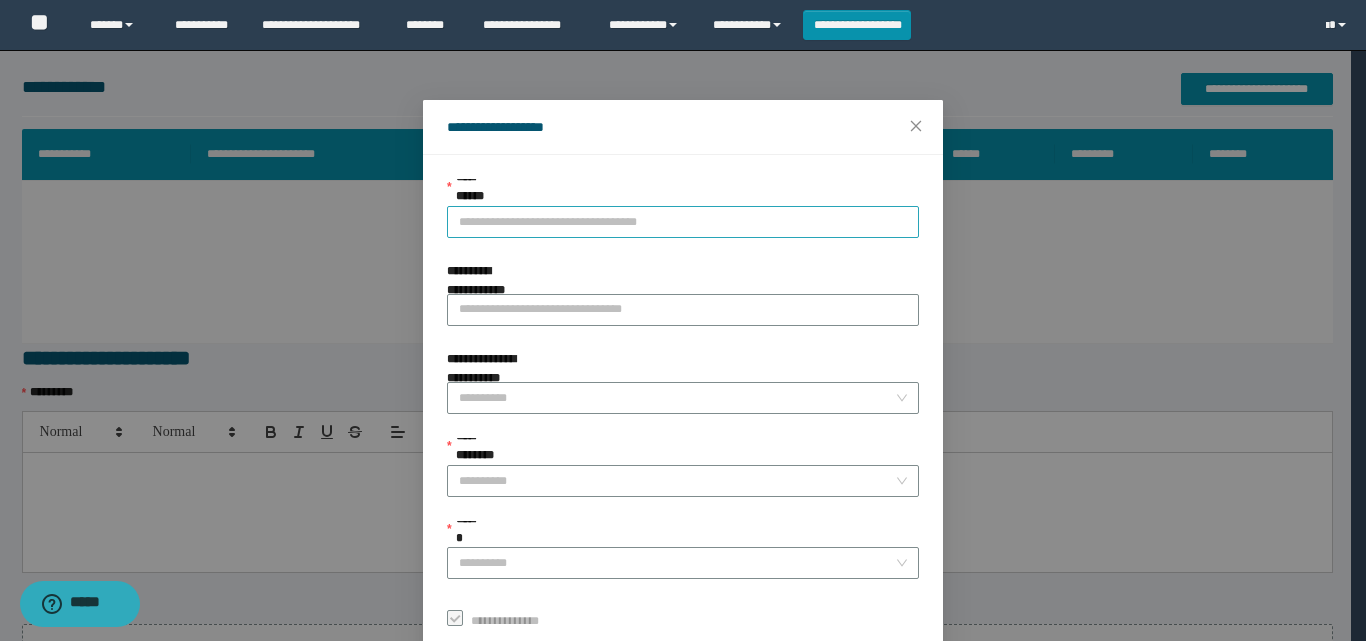 click on "**********" at bounding box center (683, 222) 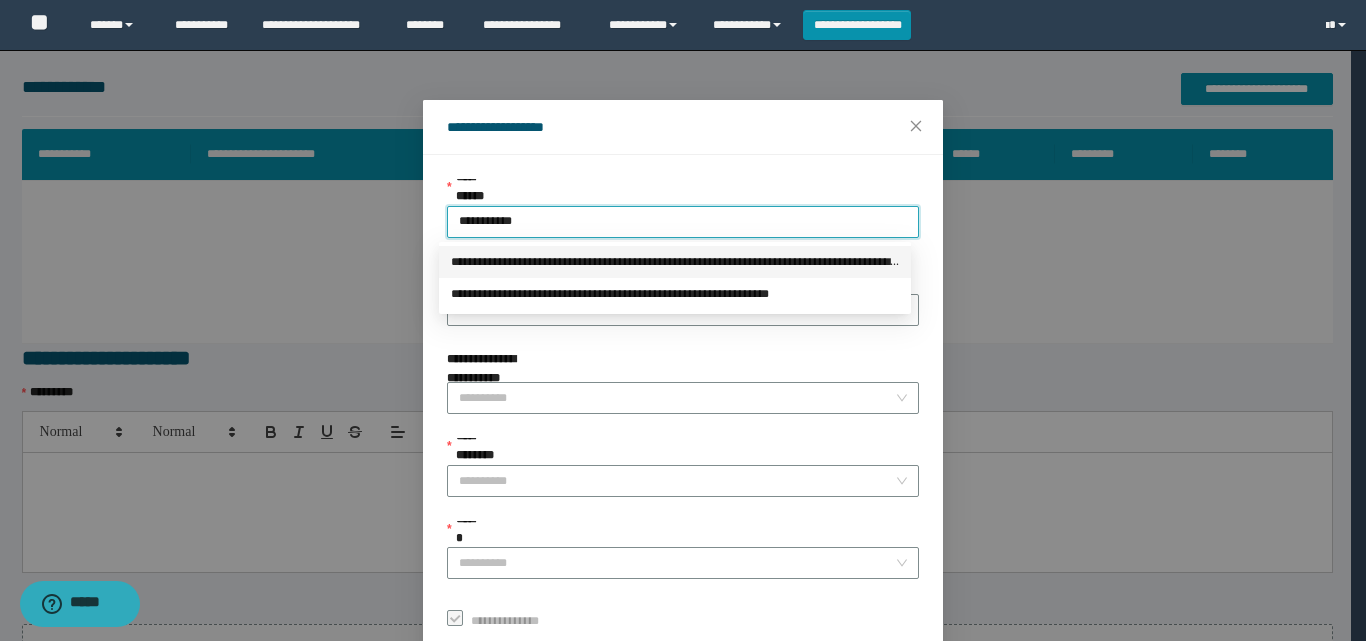 drag, startPoint x: 631, startPoint y: 216, endPoint x: 429, endPoint y: 235, distance: 202.8916 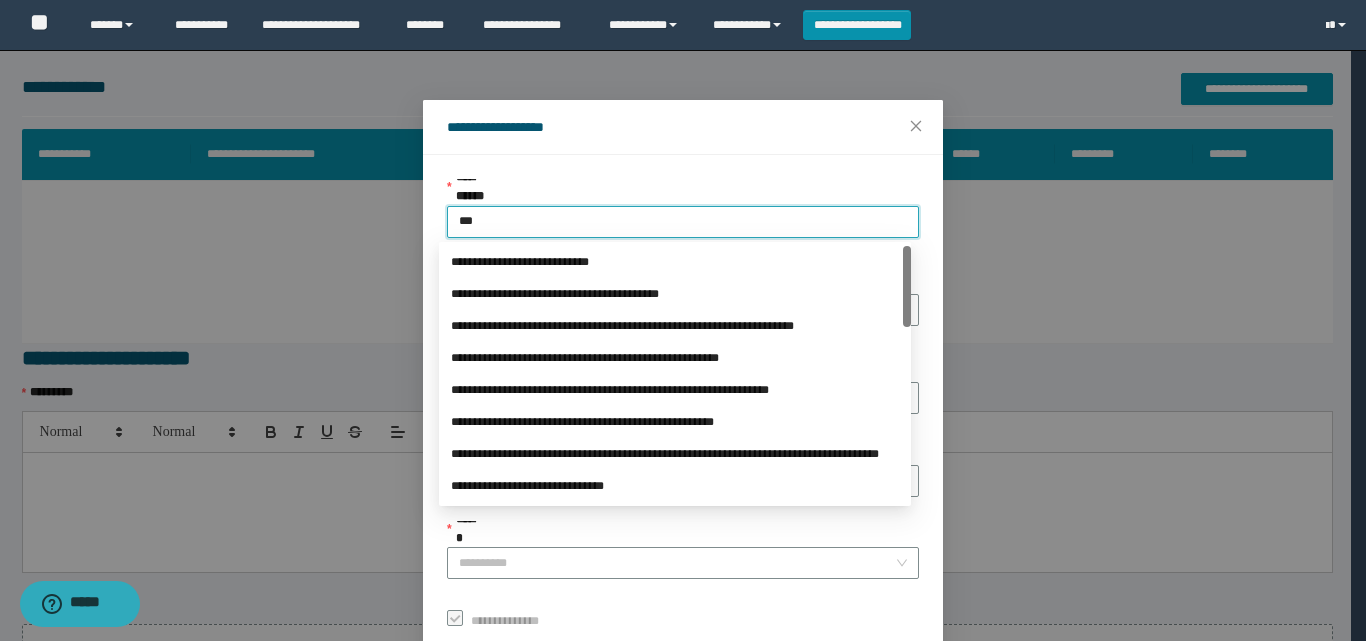 type on "****" 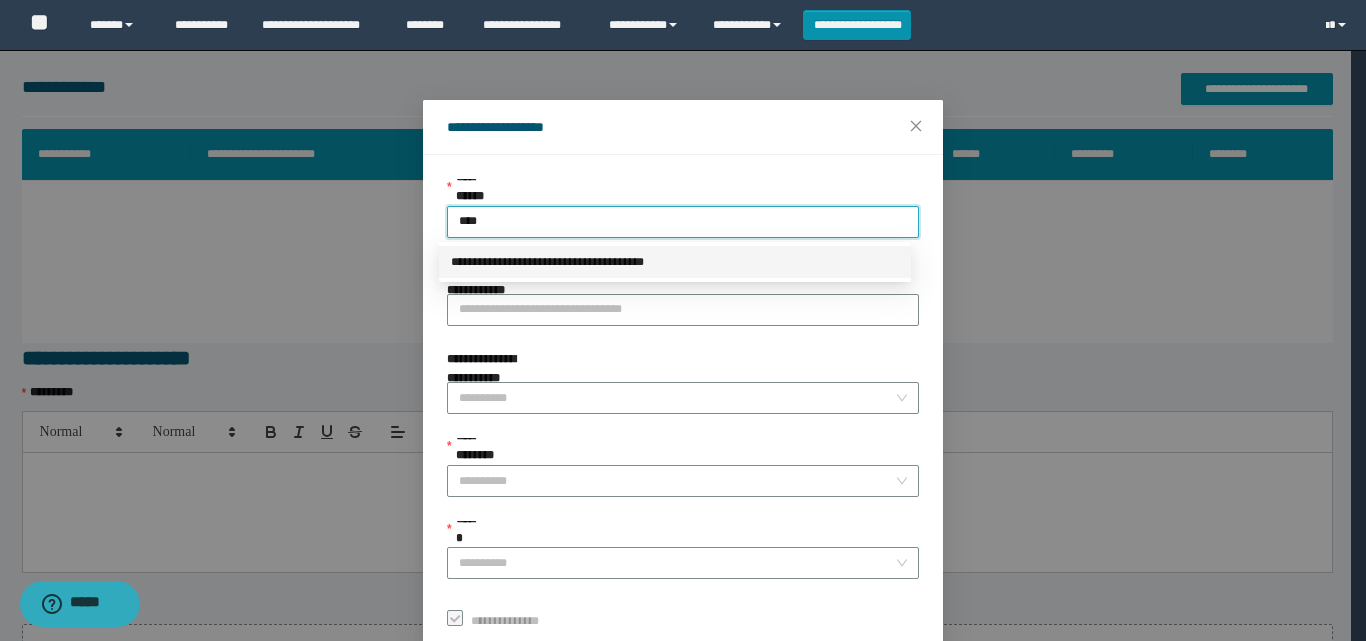 click on "**********" at bounding box center [675, 262] 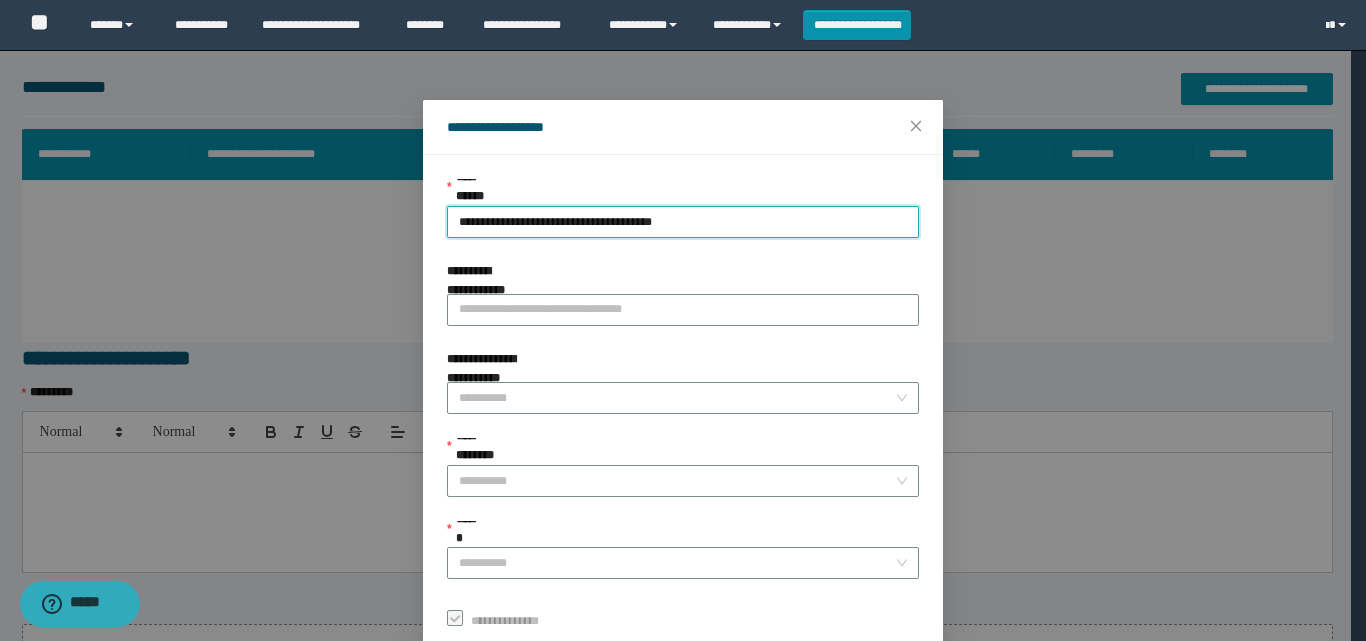 scroll, scrollTop: 111, scrollLeft: 0, axis: vertical 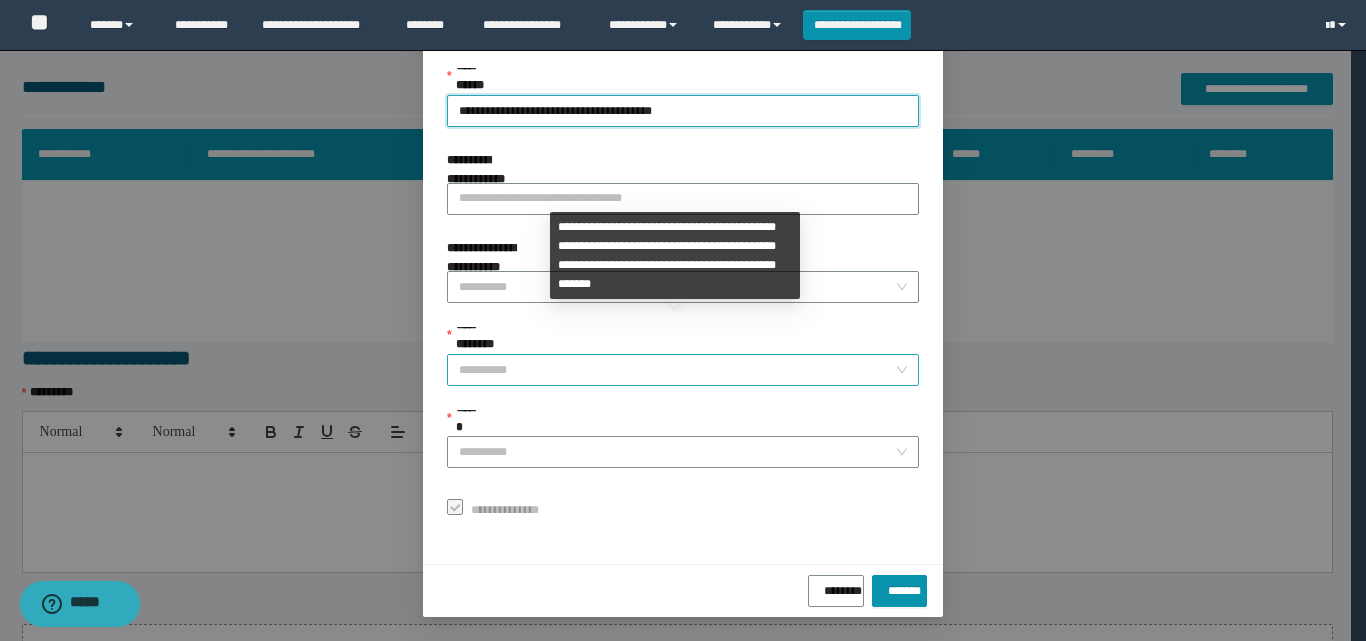 click on "**********" at bounding box center (677, 370) 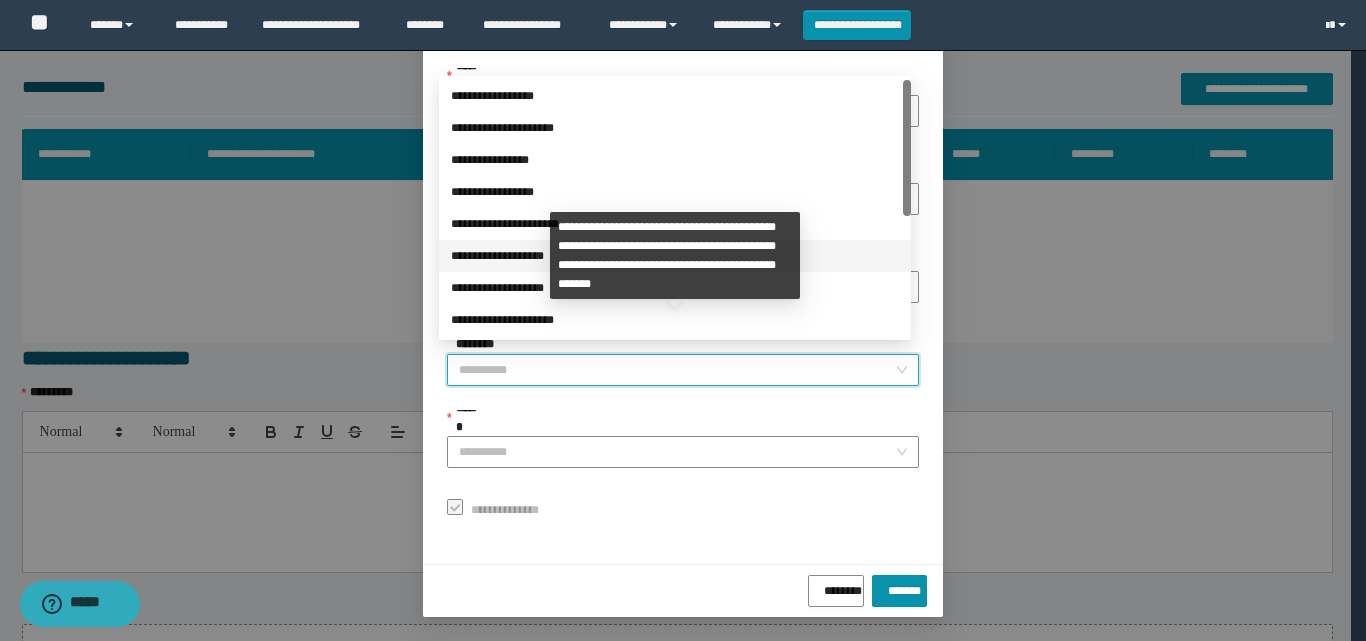 scroll, scrollTop: 224, scrollLeft: 0, axis: vertical 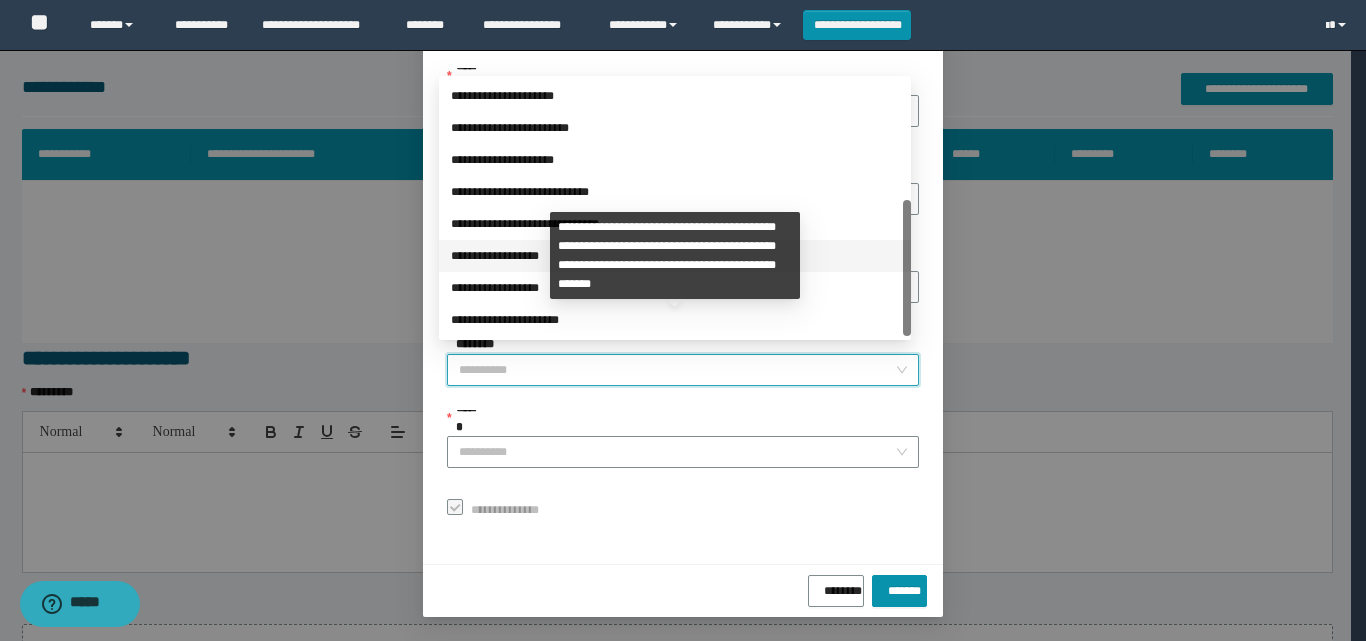 click on "**********" at bounding box center [675, 256] 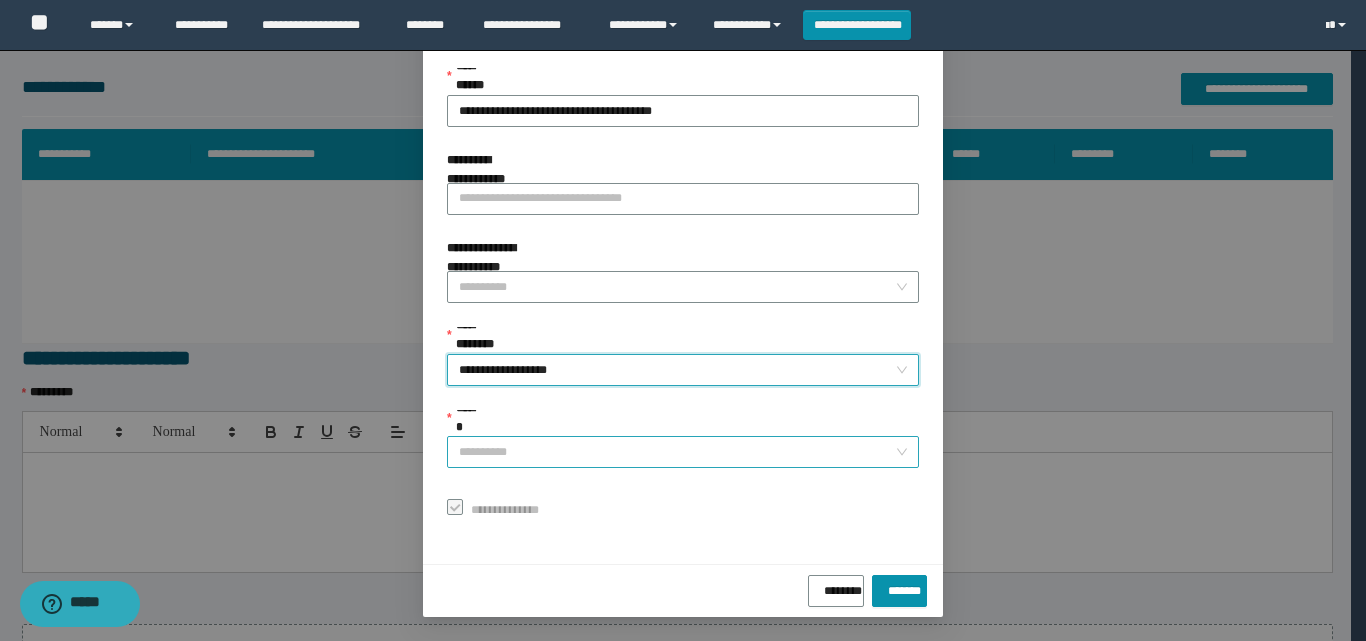 click on "******" at bounding box center [677, 452] 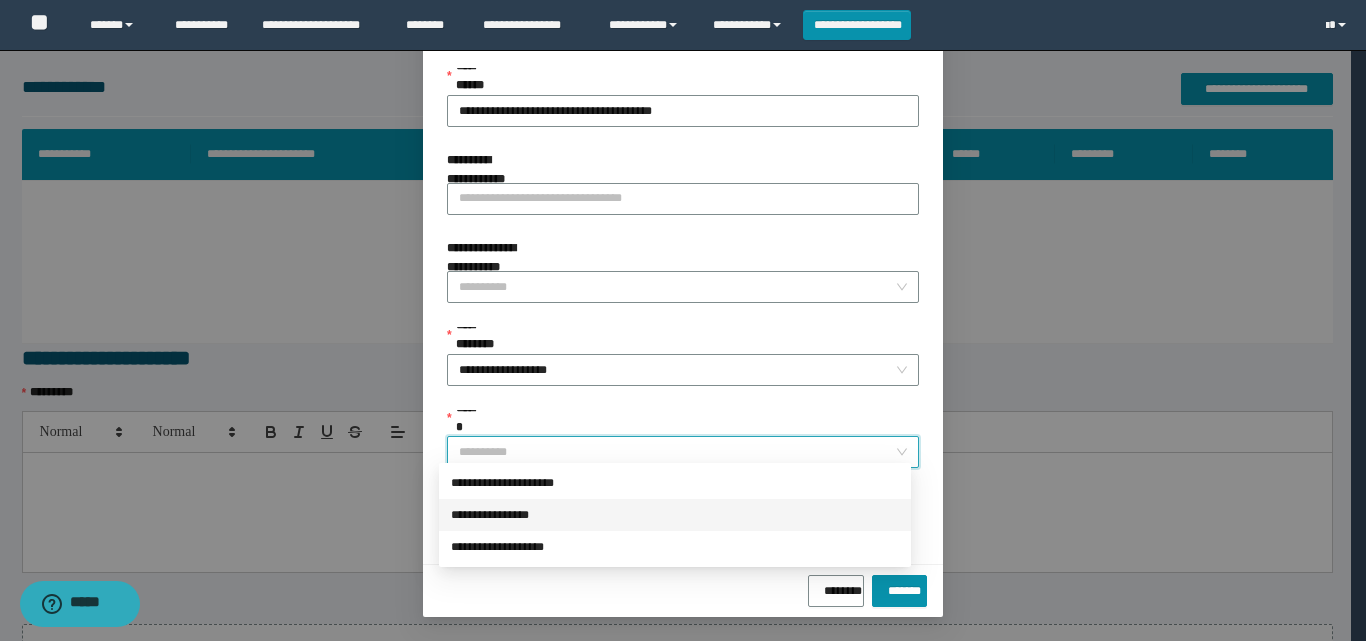 click on "**********" at bounding box center [675, 483] 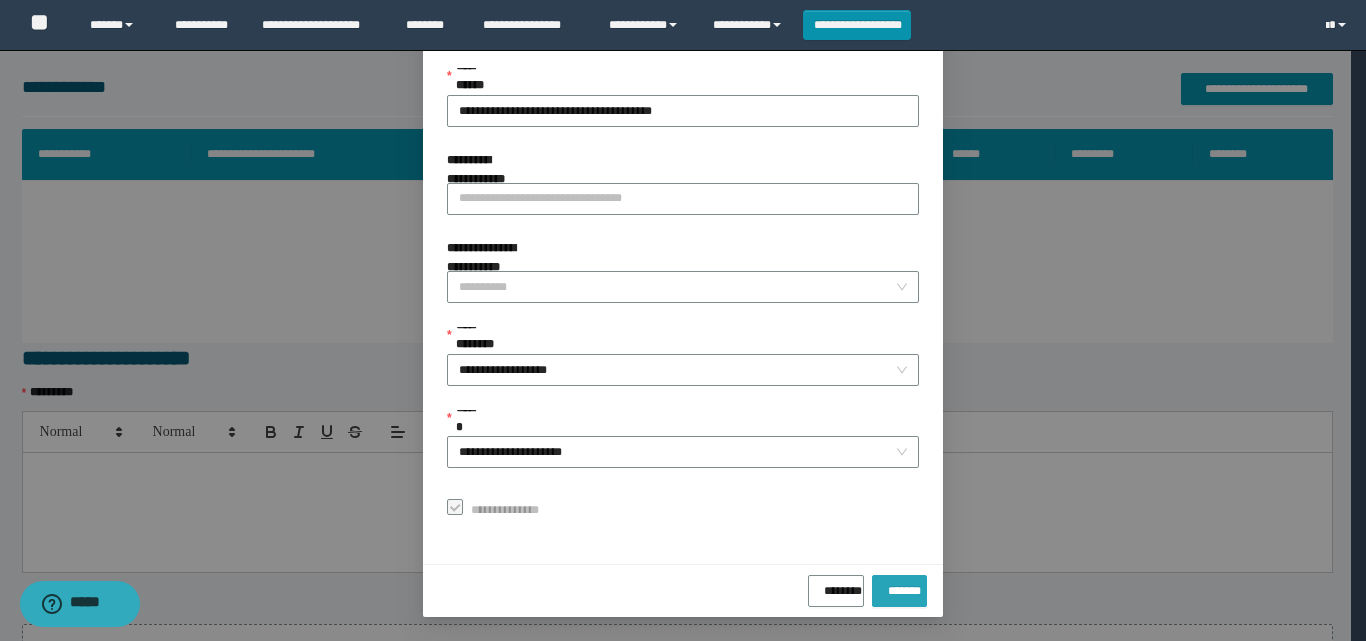 click on "*******" at bounding box center [899, 591] 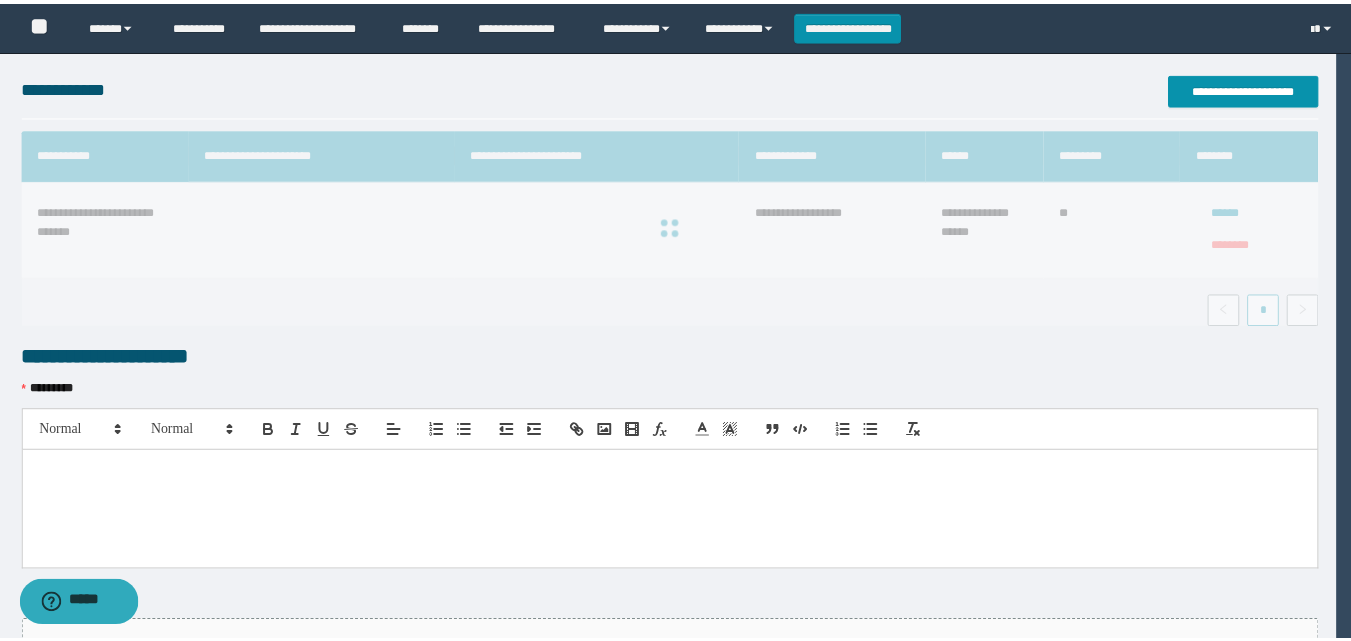 scroll, scrollTop: 64, scrollLeft: 0, axis: vertical 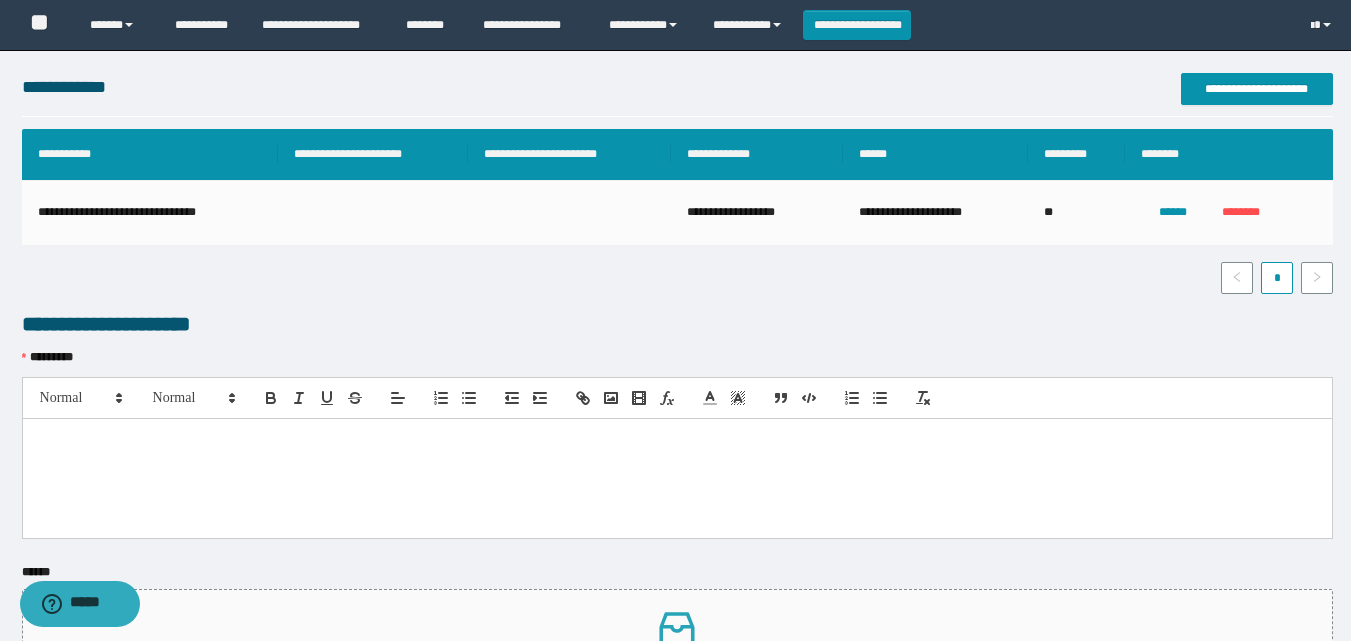 click at bounding box center (677, 478) 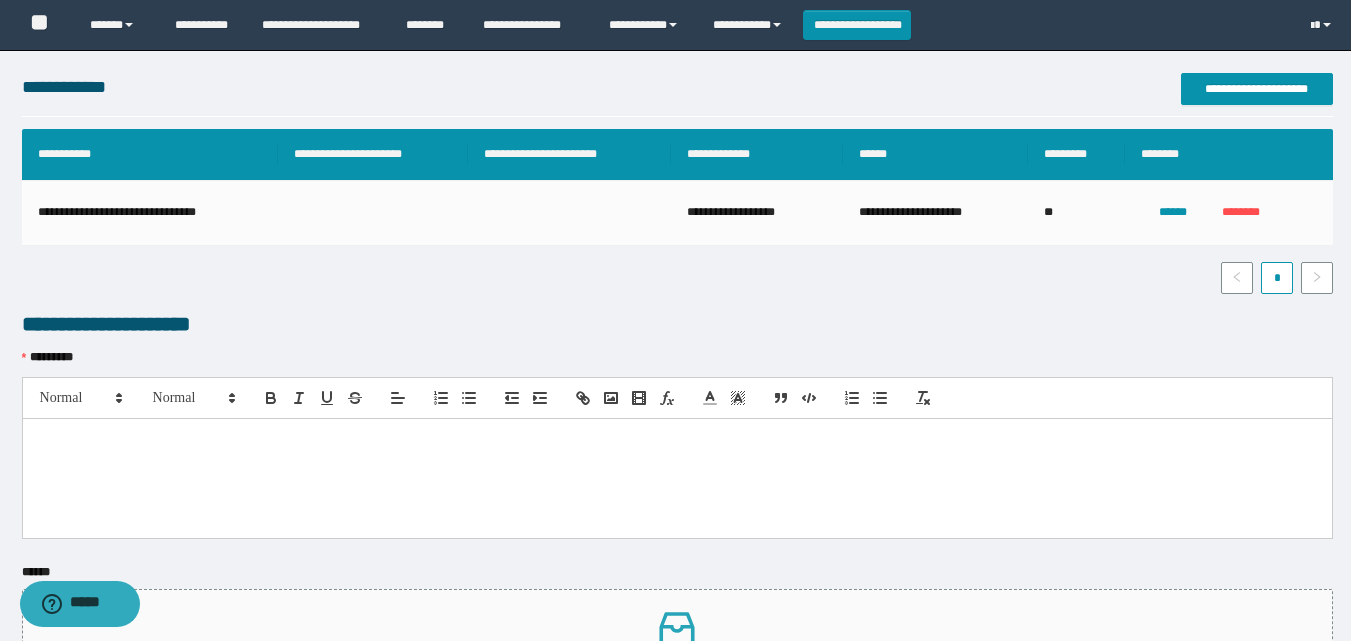 click at bounding box center (677, 478) 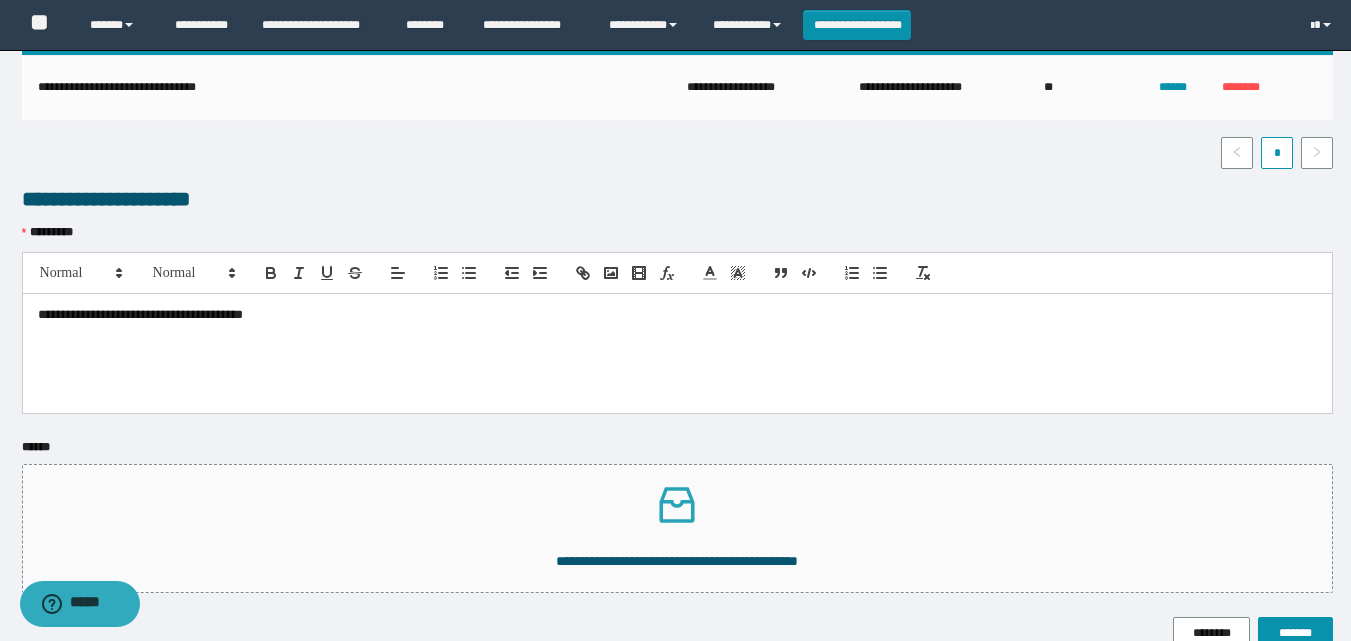 scroll, scrollTop: 527, scrollLeft: 0, axis: vertical 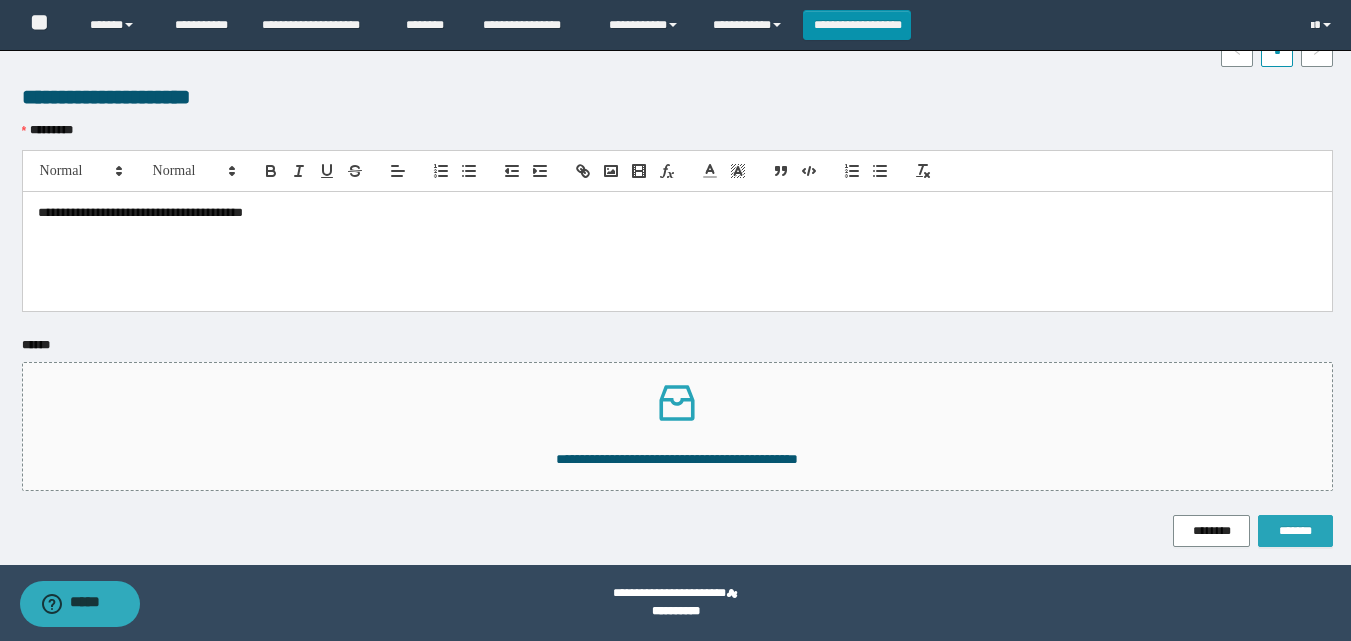 click on "*******" at bounding box center (1295, 531) 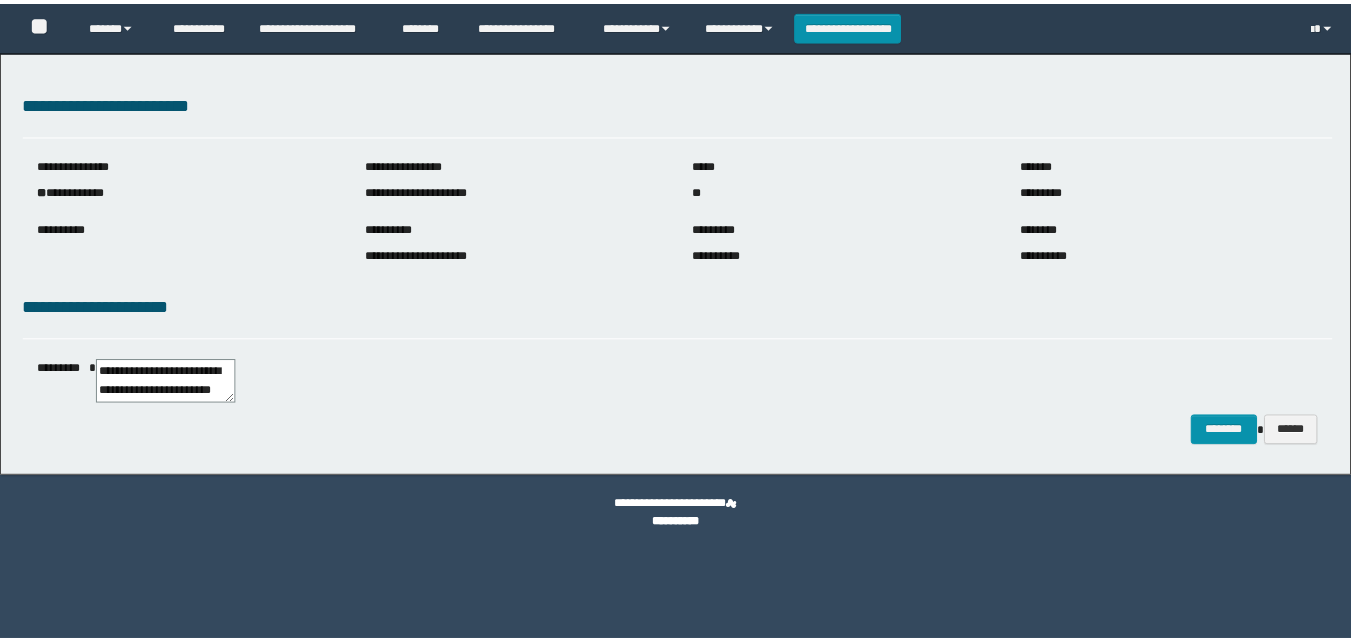 scroll, scrollTop: 0, scrollLeft: 0, axis: both 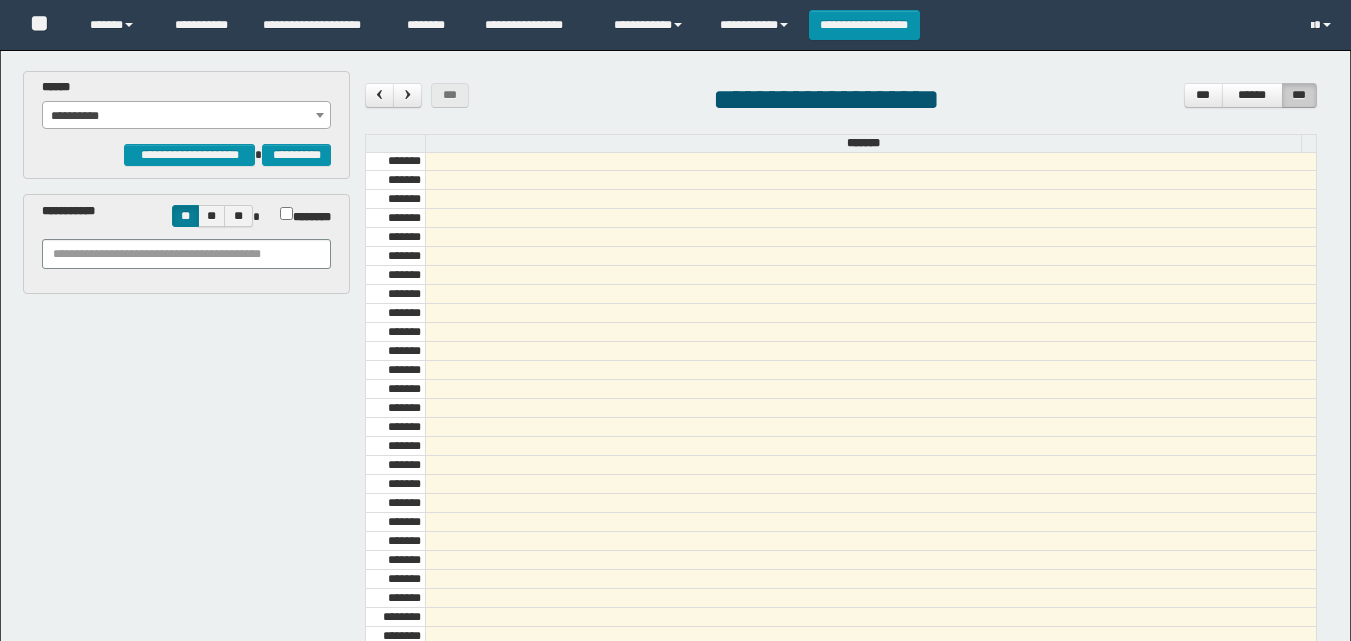 click on "**********" at bounding box center (186, 116) 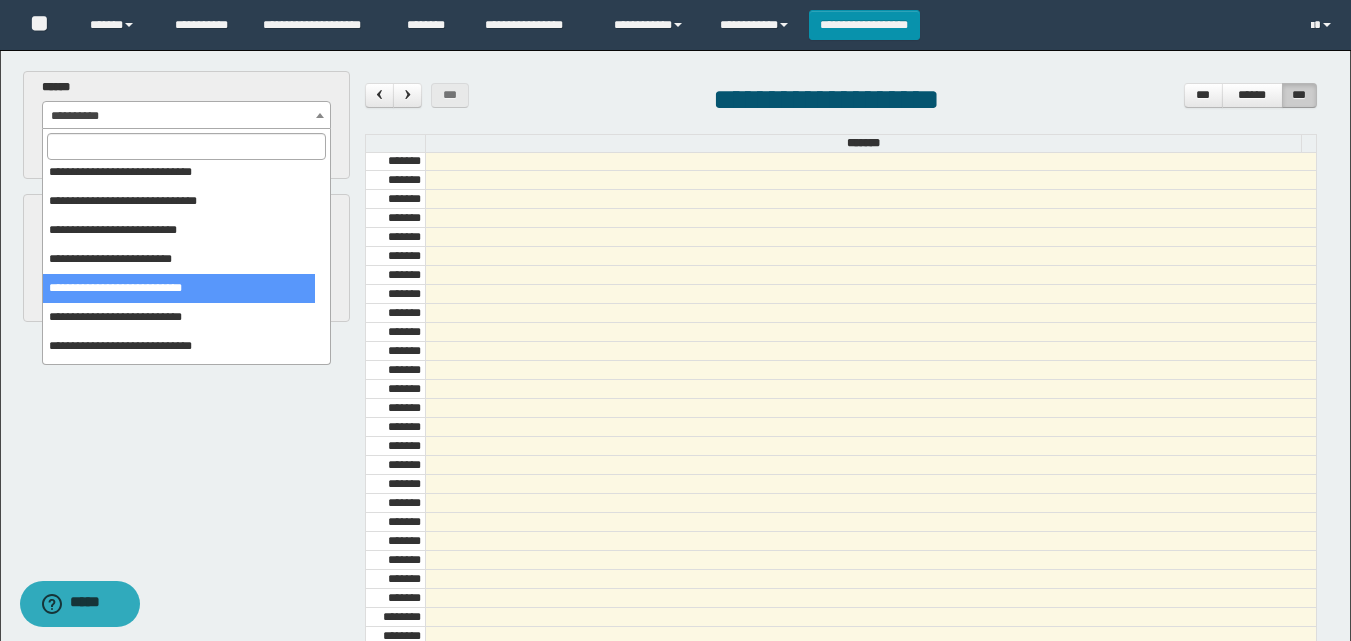 scroll, scrollTop: 62, scrollLeft: 0, axis: vertical 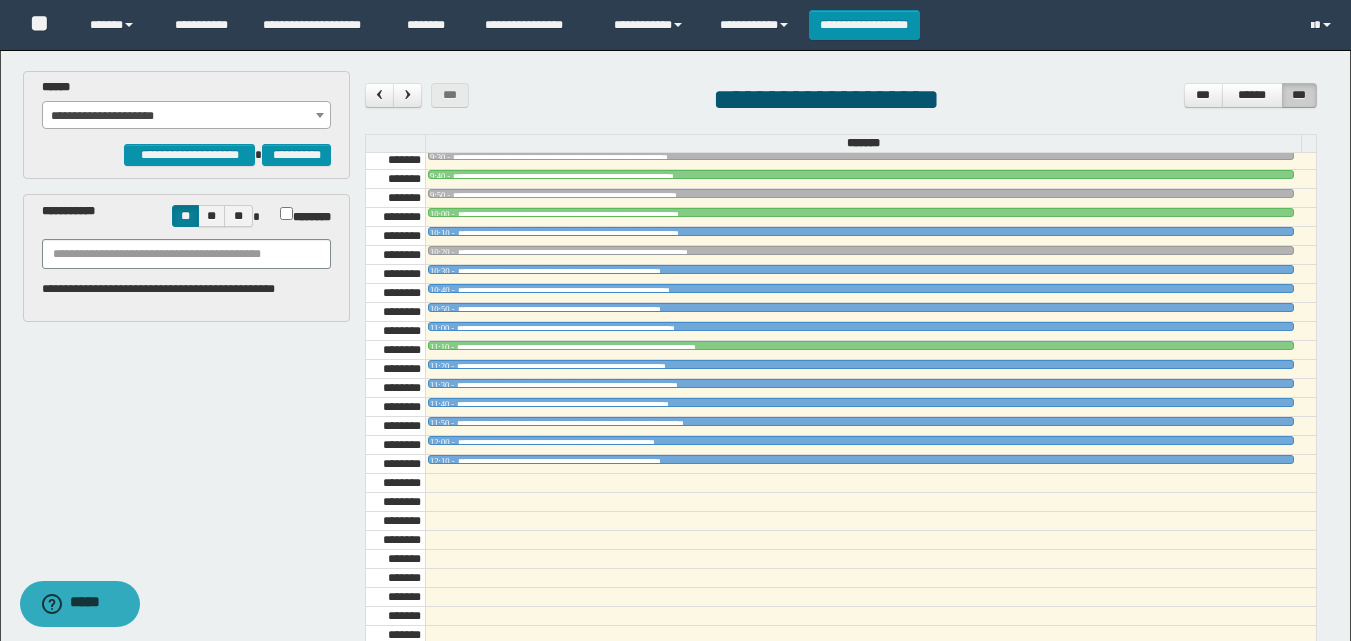 click on "**********" at bounding box center (186, 116) 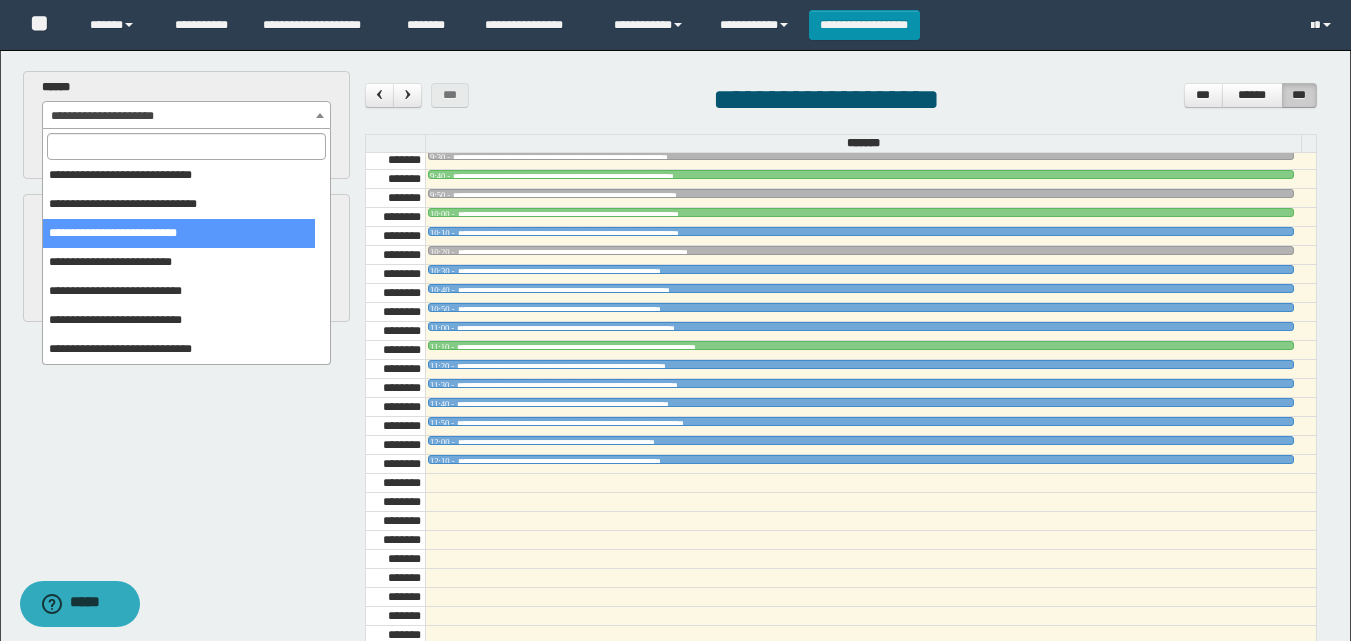 scroll, scrollTop: 62, scrollLeft: 0, axis: vertical 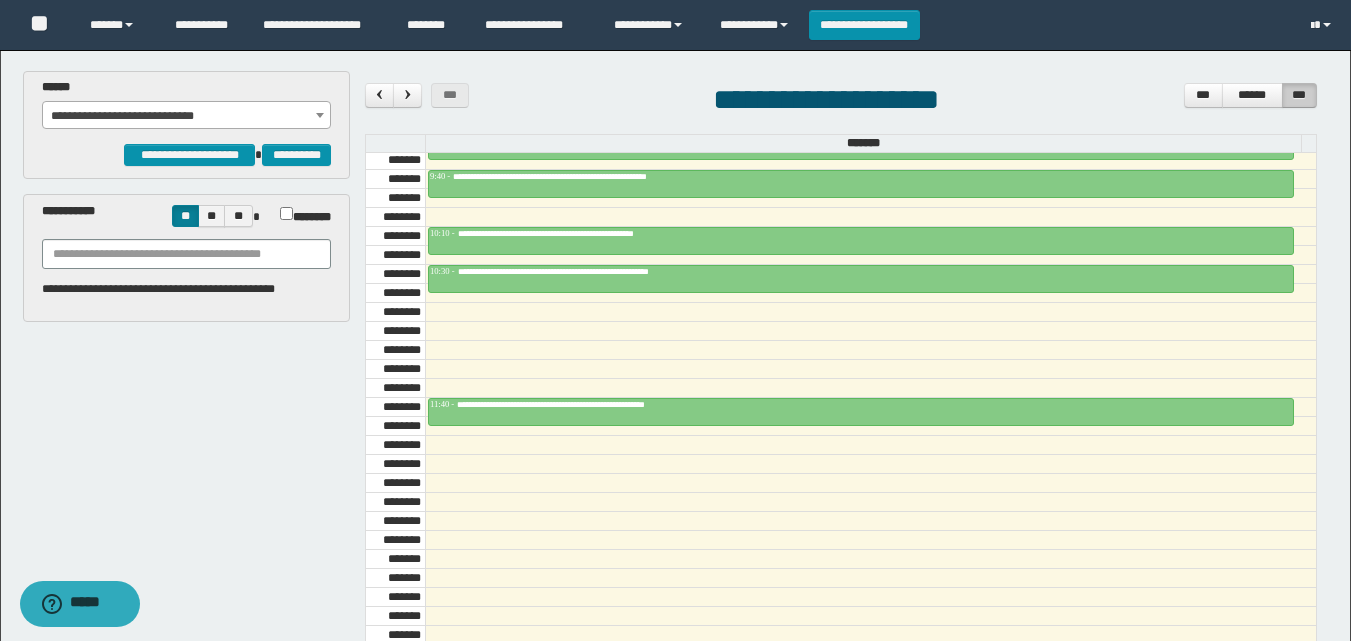 click on "**********" at bounding box center (186, 116) 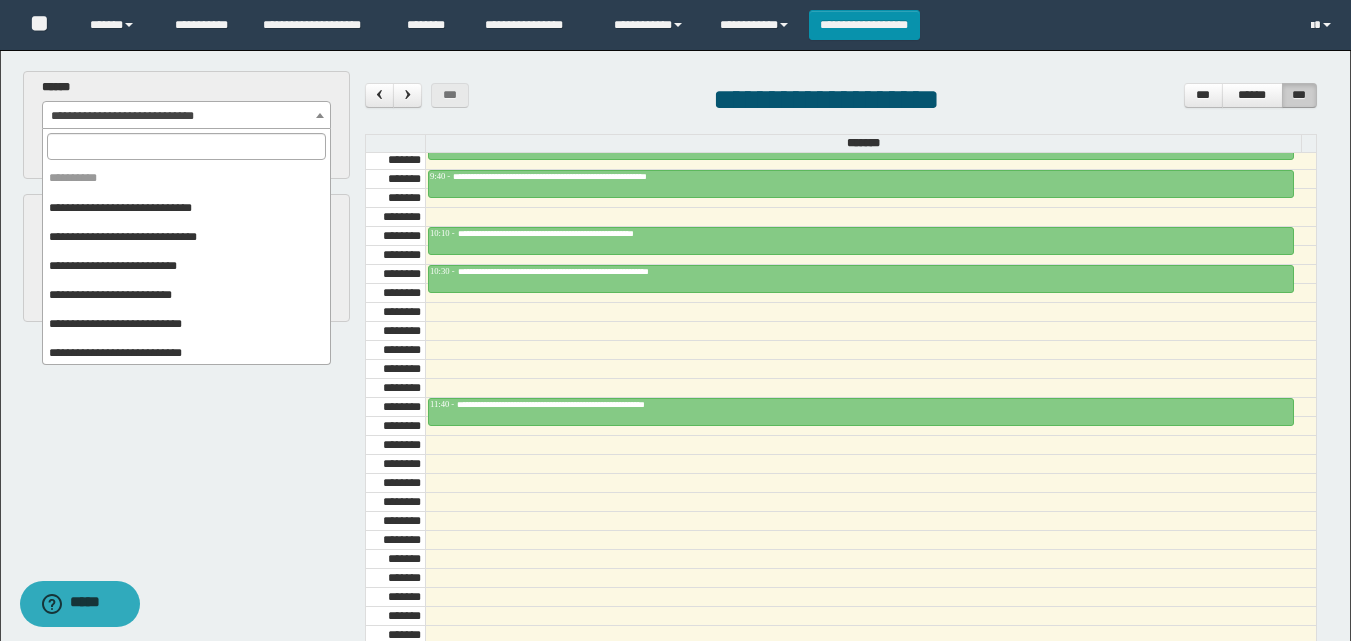 scroll, scrollTop: 62, scrollLeft: 0, axis: vertical 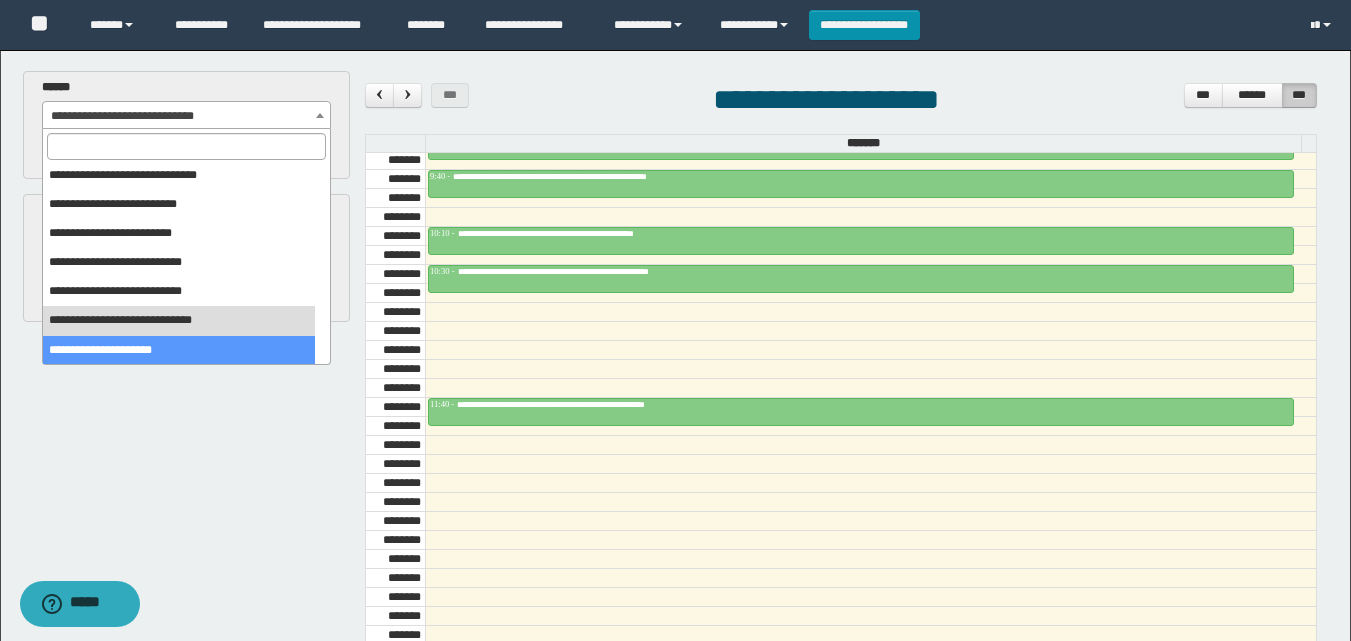 select on "******" 